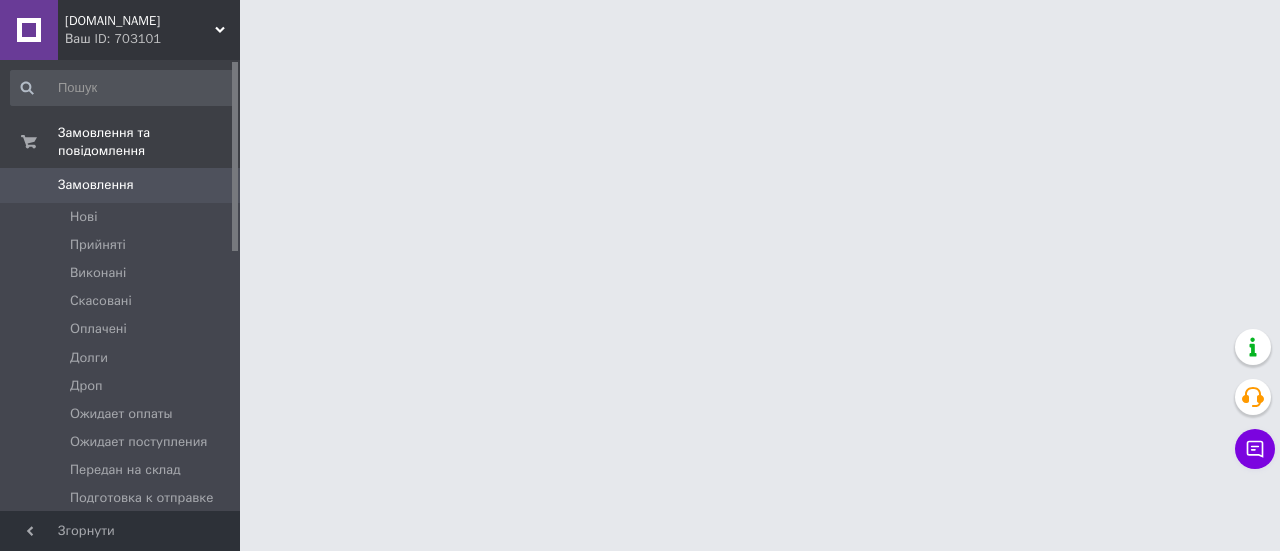 scroll, scrollTop: 0, scrollLeft: 0, axis: both 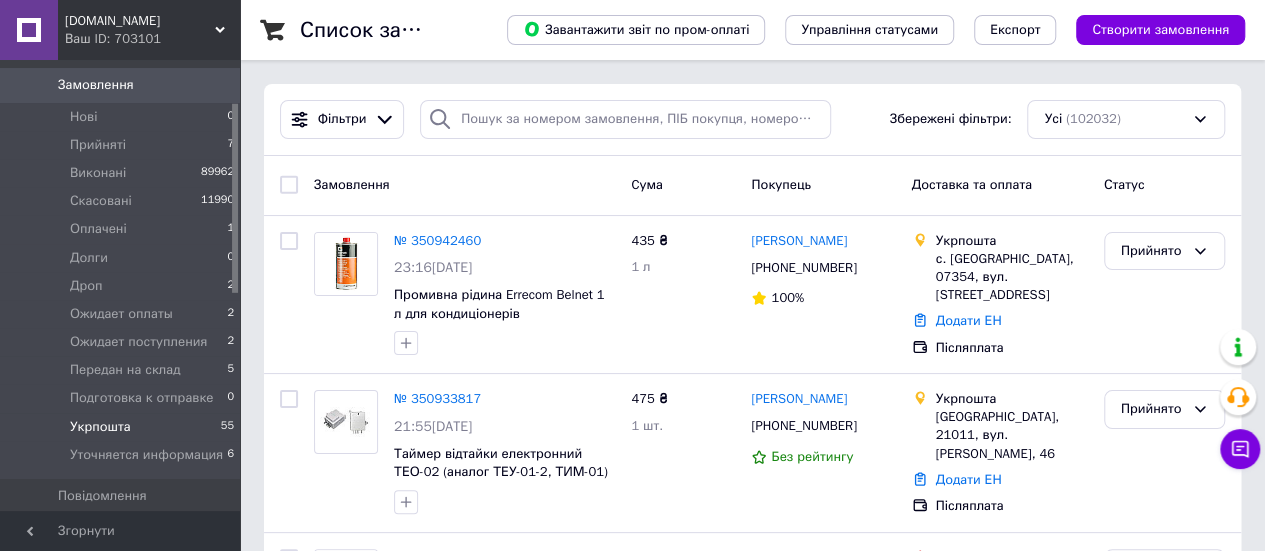 click on "Укрпошта" at bounding box center (100, 427) 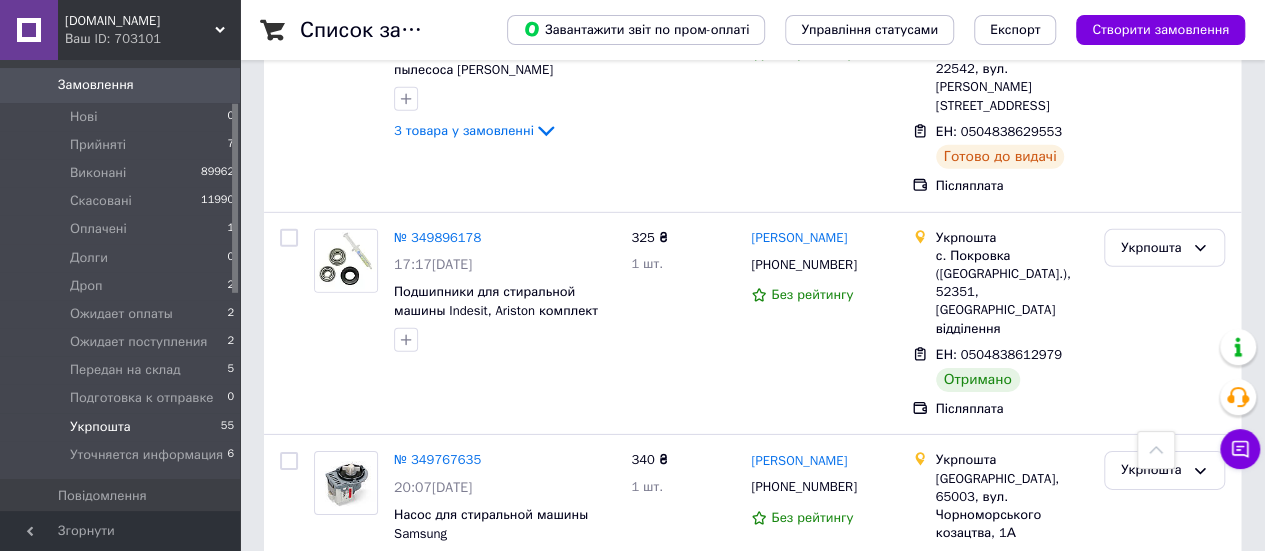 scroll, scrollTop: 10549, scrollLeft: 0, axis: vertical 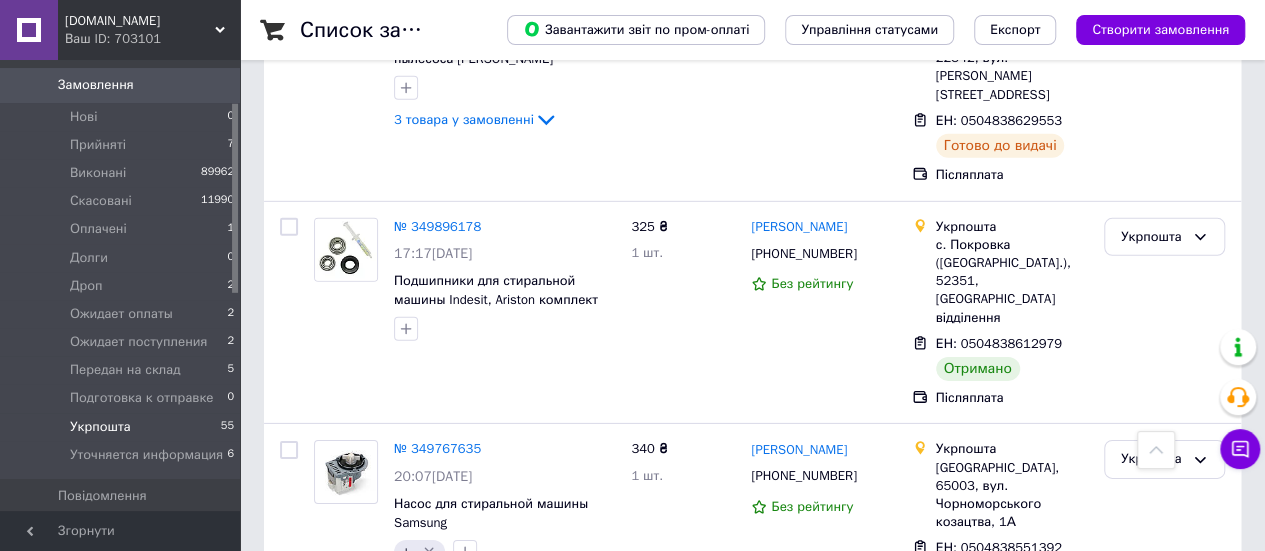 click on "3 товара у замовленні" at bounding box center (464, 1163) 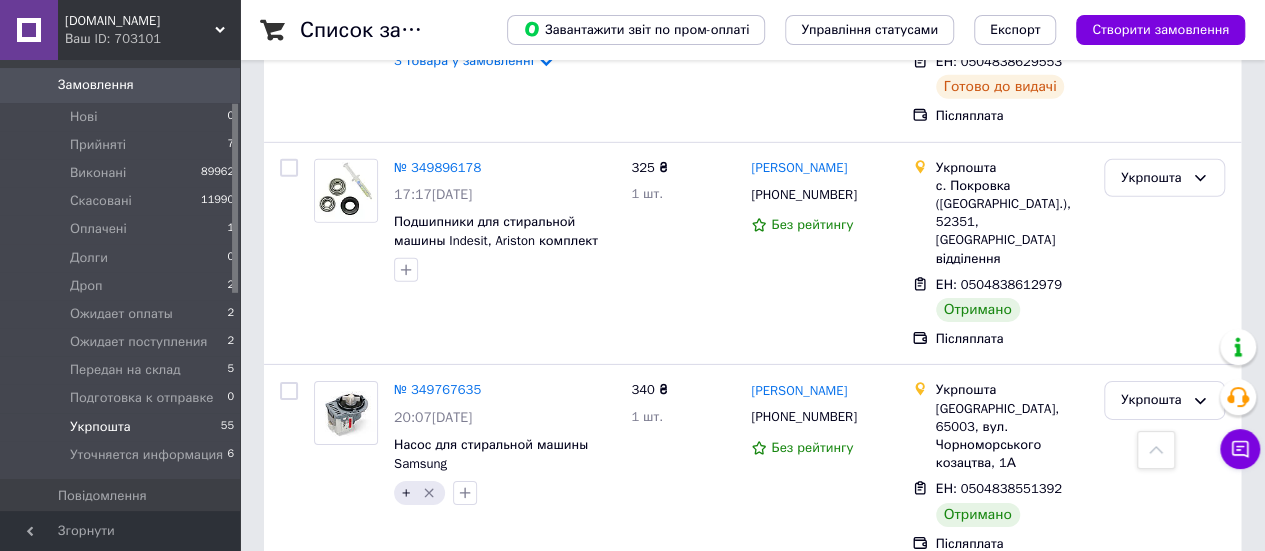 scroll, scrollTop: 10590, scrollLeft: 0, axis: vertical 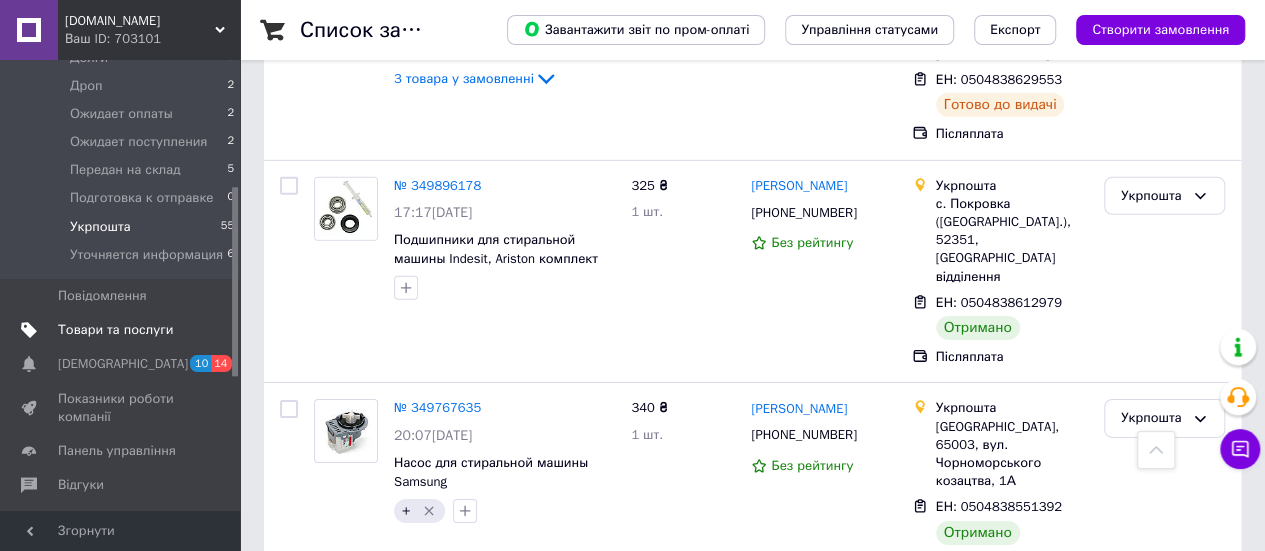 click on "Товари та послуги" at bounding box center (115, 330) 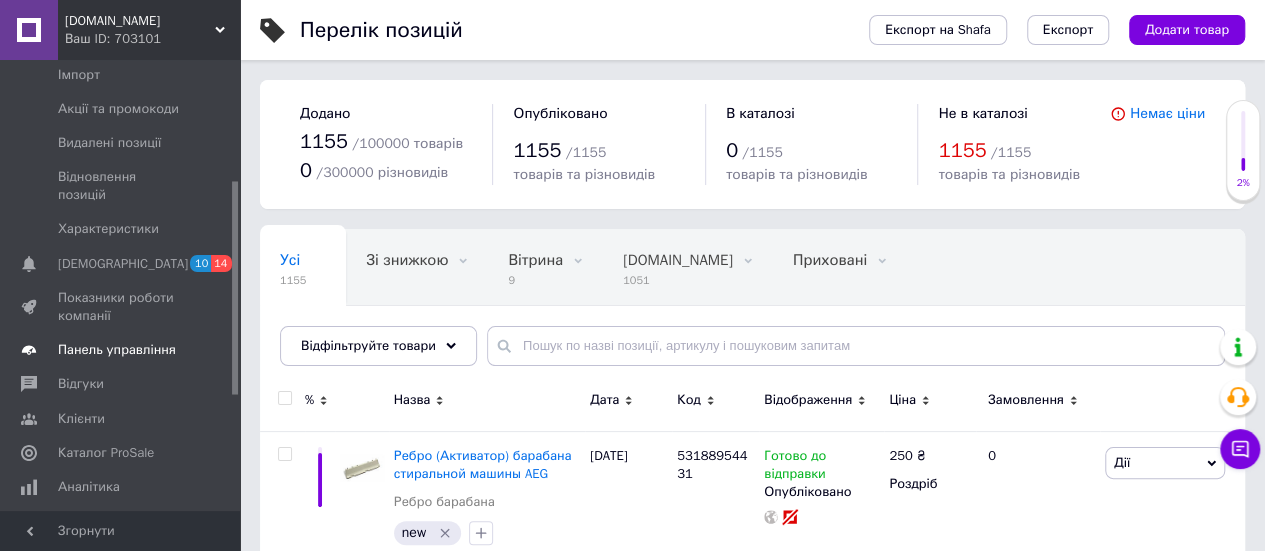 scroll, scrollTop: 0, scrollLeft: 0, axis: both 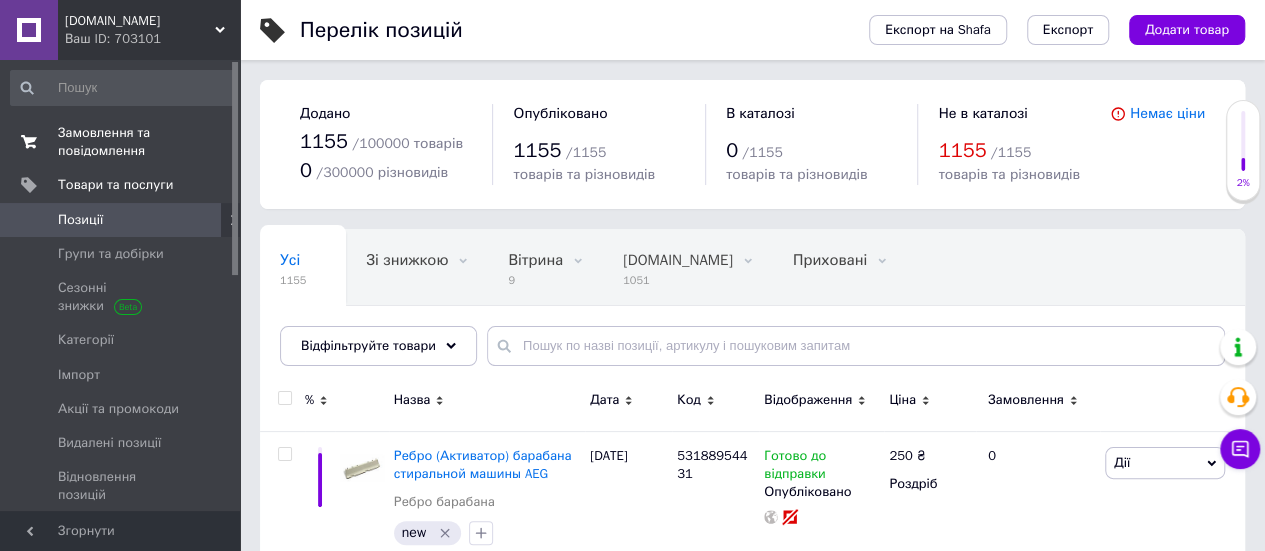 click on "Замовлення та повідомлення" at bounding box center [121, 142] 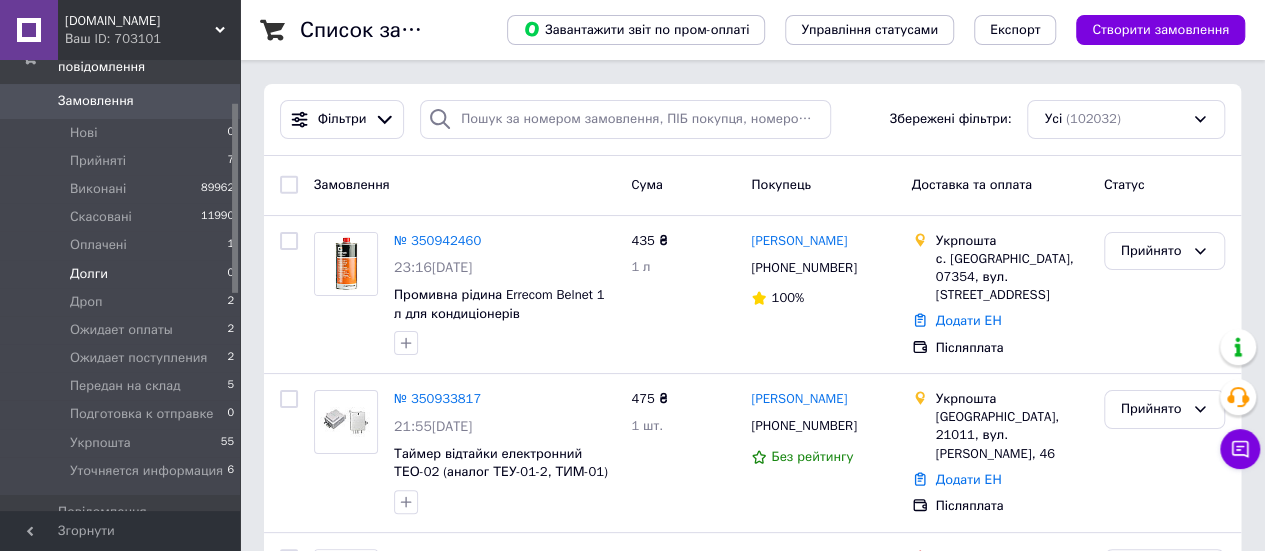 scroll, scrollTop: 100, scrollLeft: 0, axis: vertical 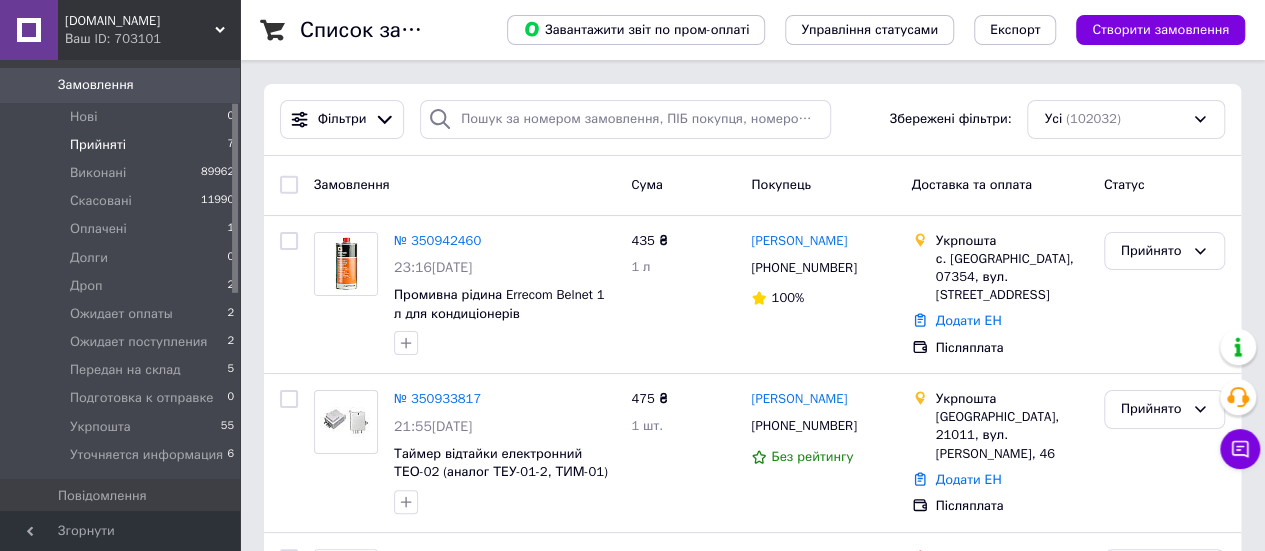 click on "Прийняті" at bounding box center (98, 145) 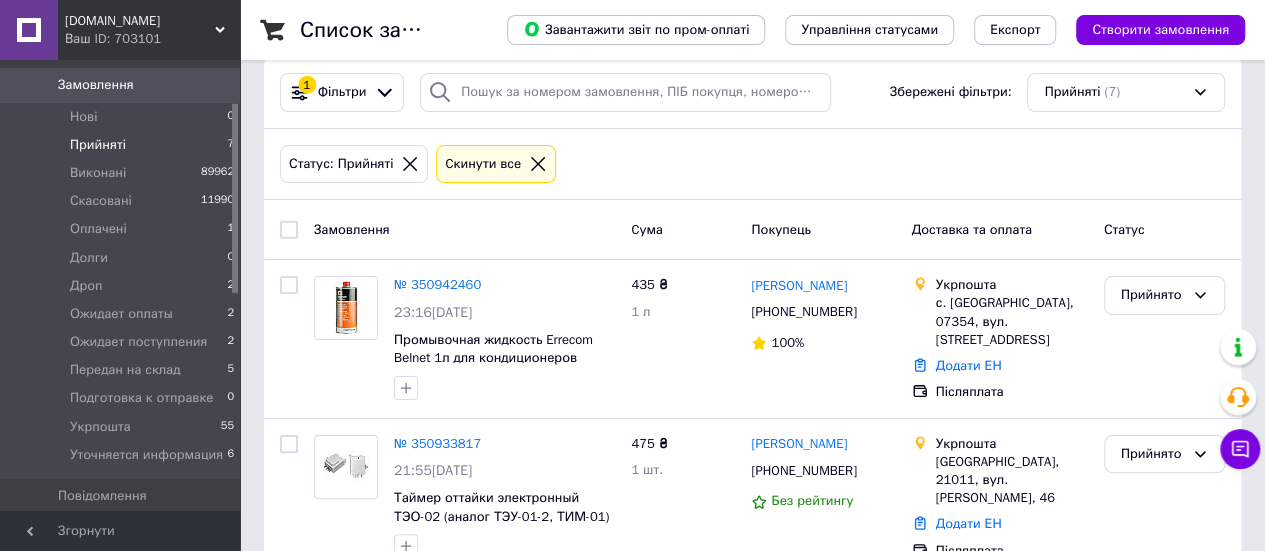 scroll, scrollTop: 0, scrollLeft: 0, axis: both 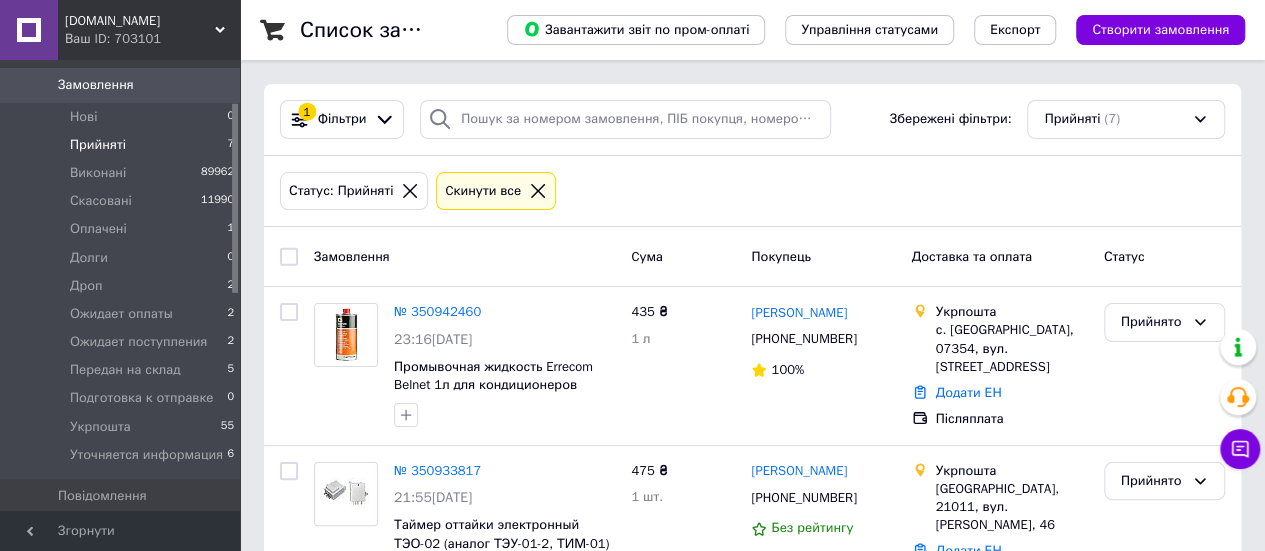 click on "Прийняті" at bounding box center (98, 145) 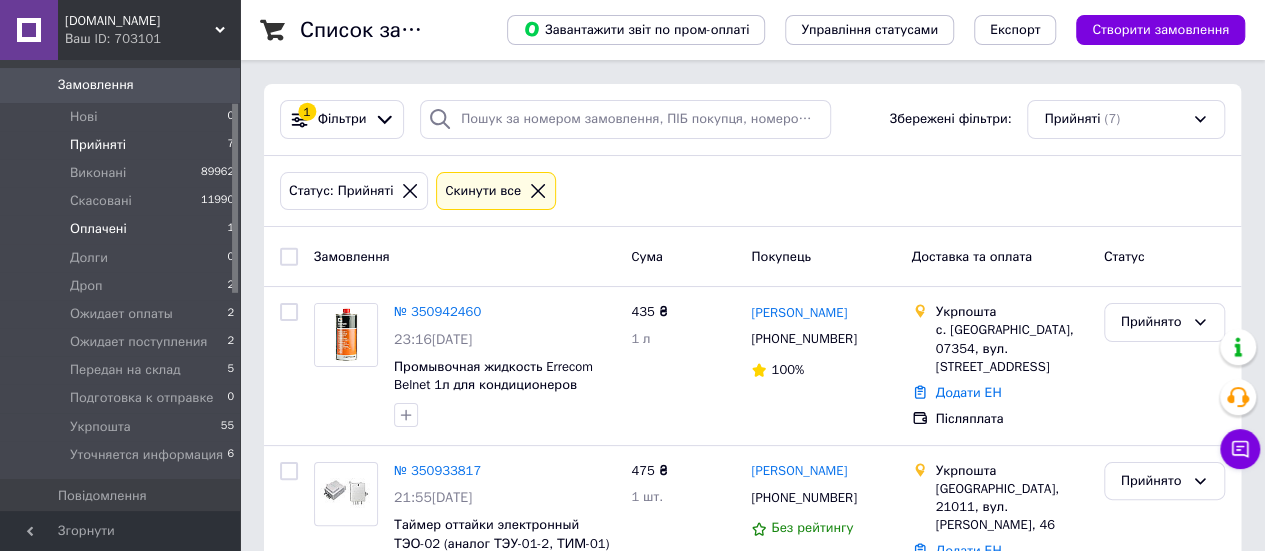 click on "Оплачені 1" at bounding box center [123, 229] 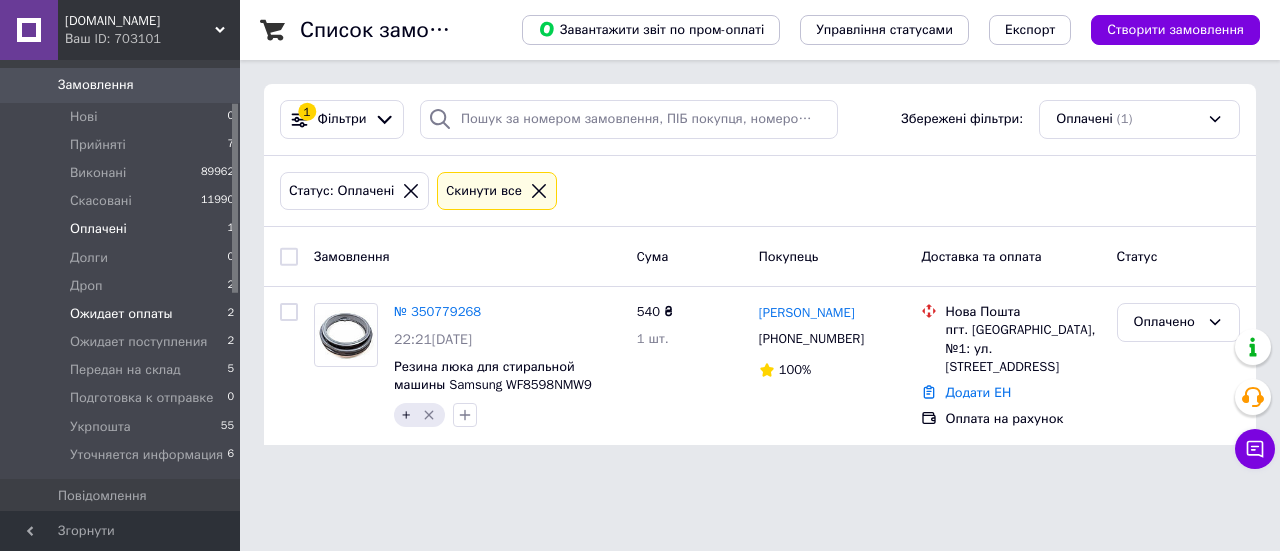 click on "Ожидает оплаты" at bounding box center (121, 314) 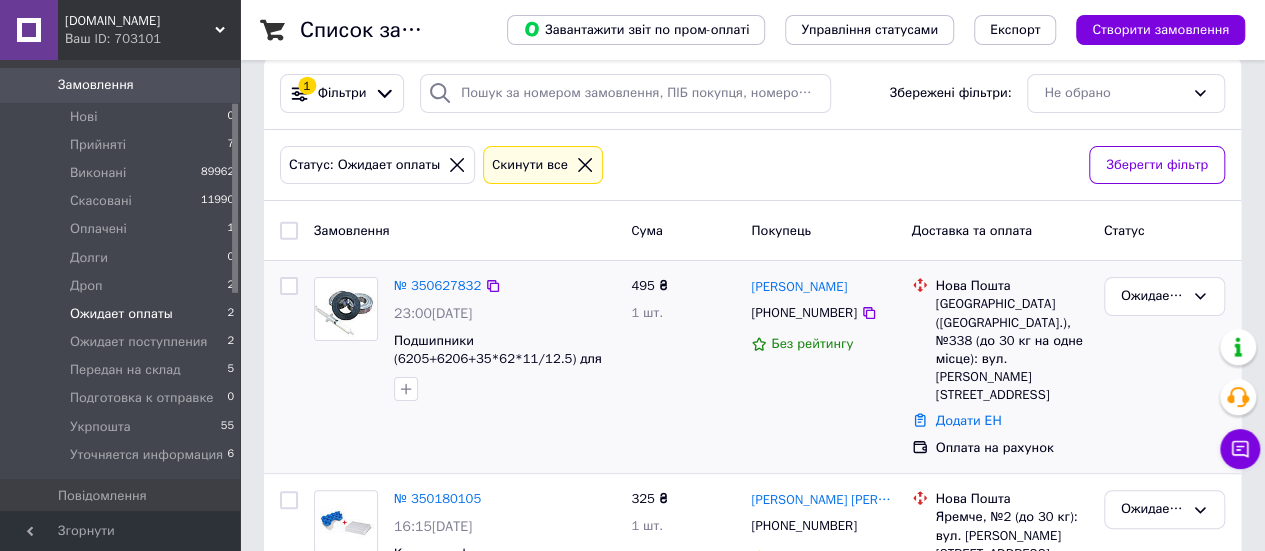 scroll, scrollTop: 0, scrollLeft: 0, axis: both 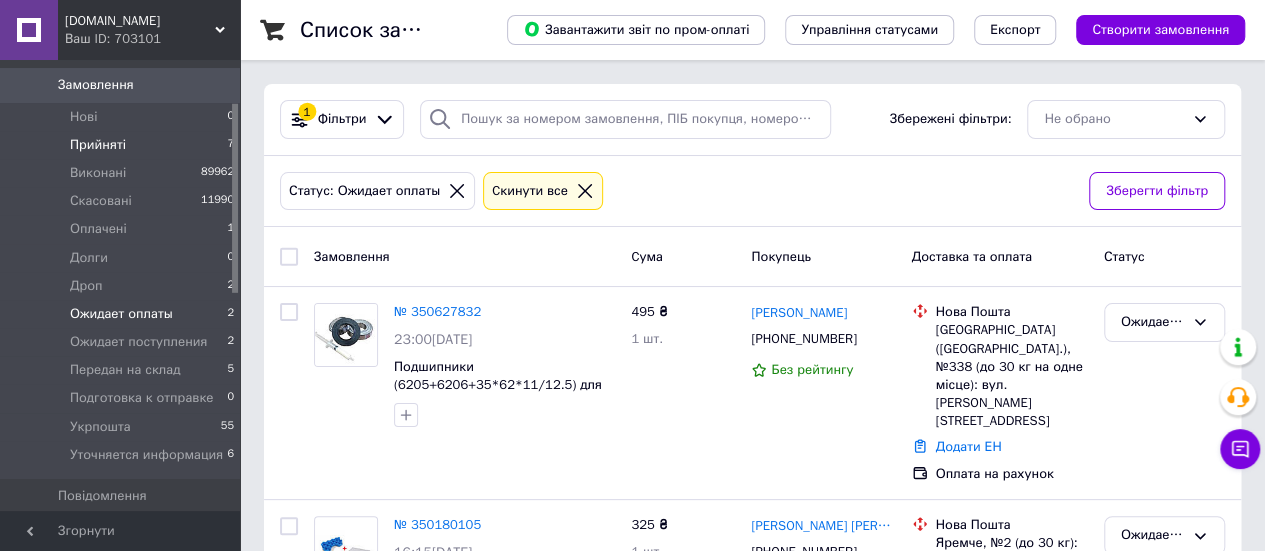 click on "Прийняті 7" at bounding box center [123, 145] 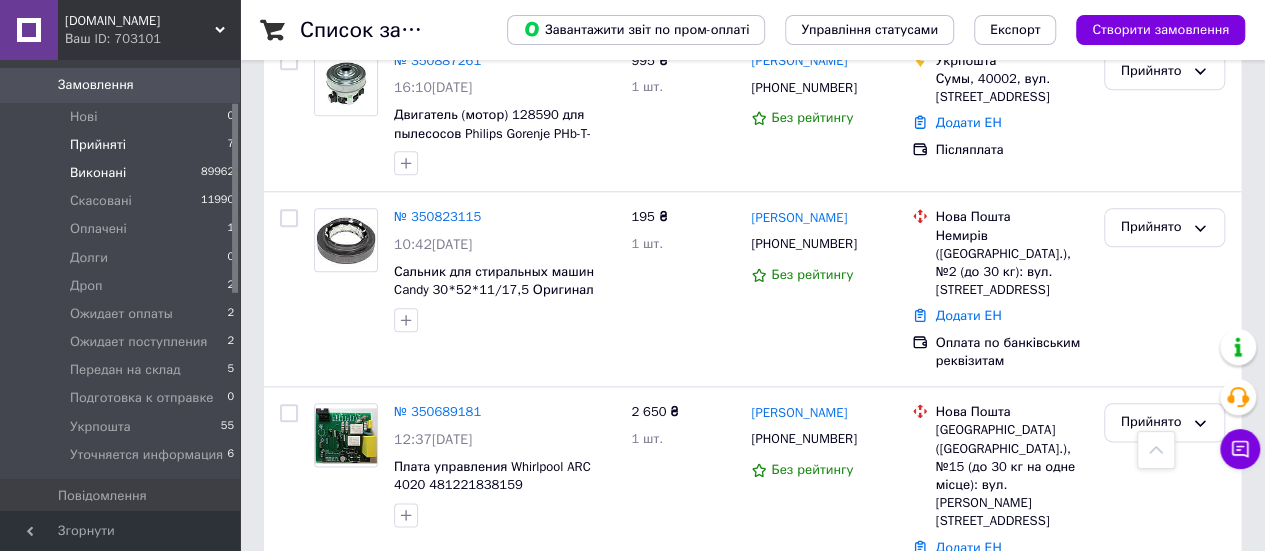 scroll, scrollTop: 994, scrollLeft: 0, axis: vertical 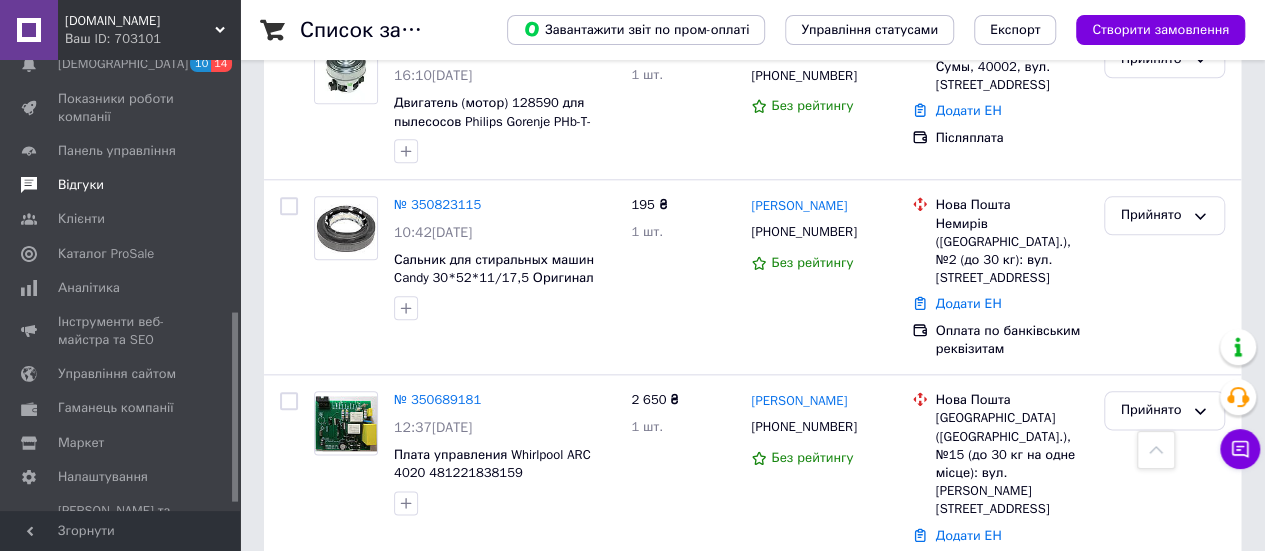 click on "Відгуки" at bounding box center [81, 185] 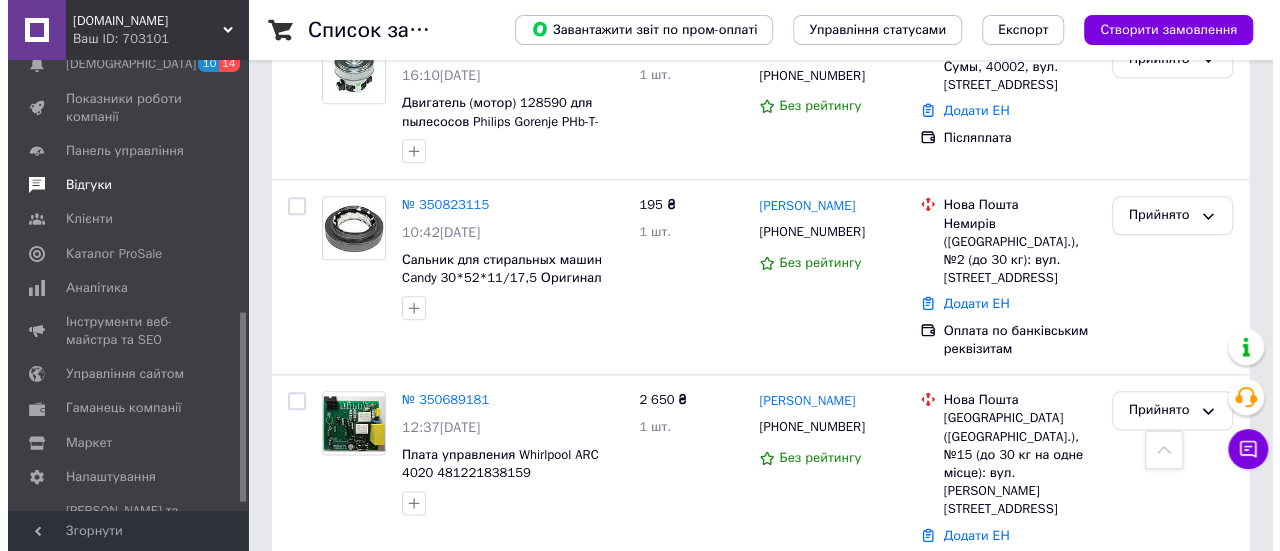 scroll, scrollTop: 0, scrollLeft: 0, axis: both 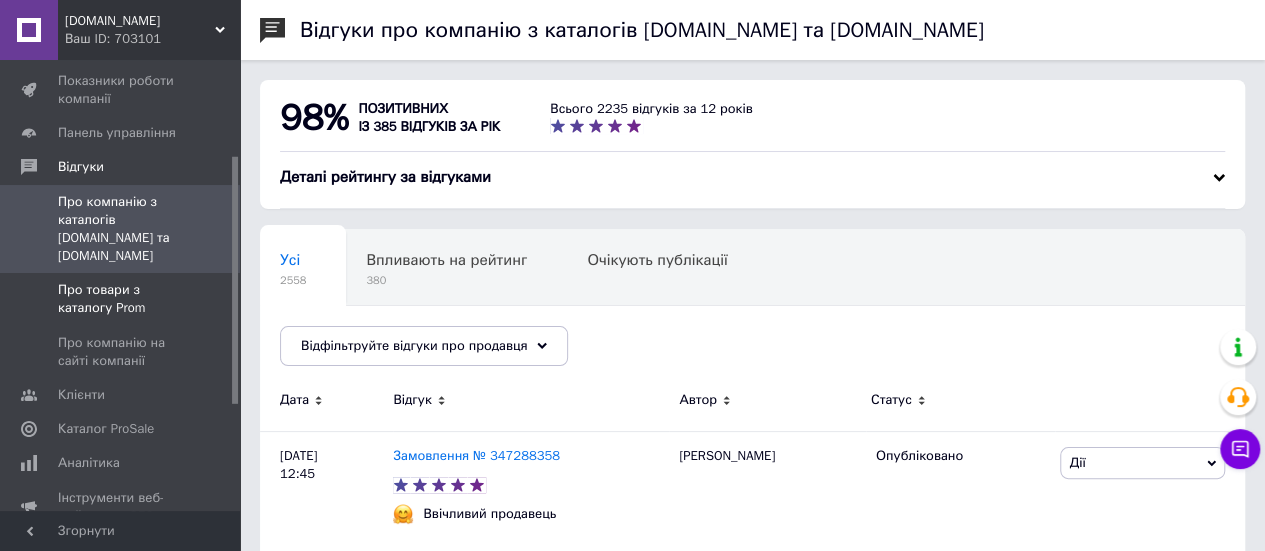click on "Про товари з каталогу Prom" at bounding box center (121, 299) 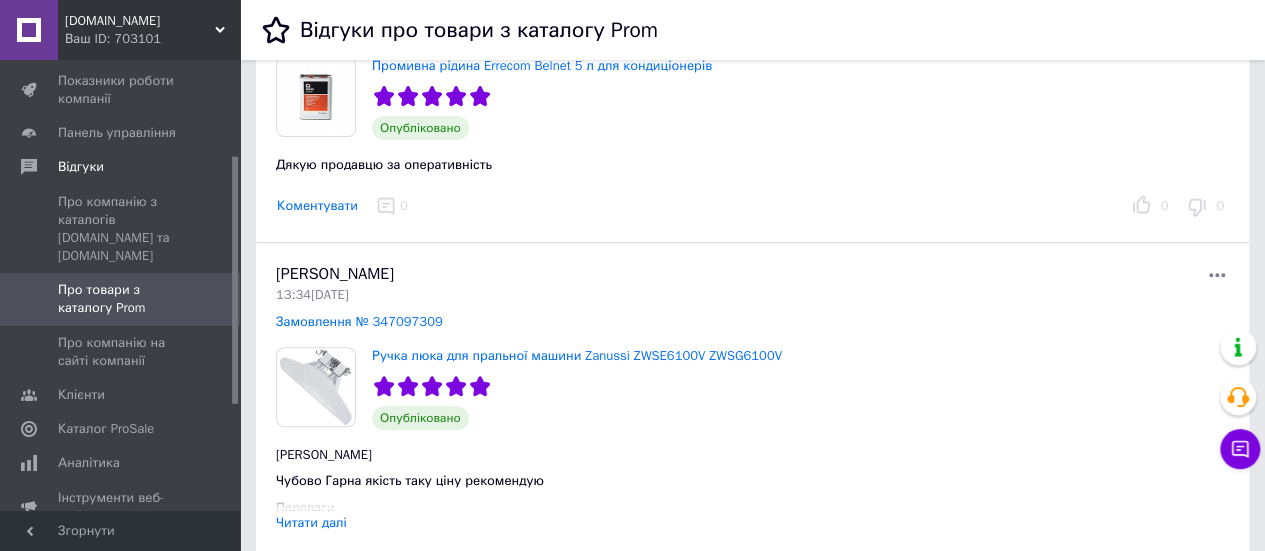 scroll, scrollTop: 0, scrollLeft: 0, axis: both 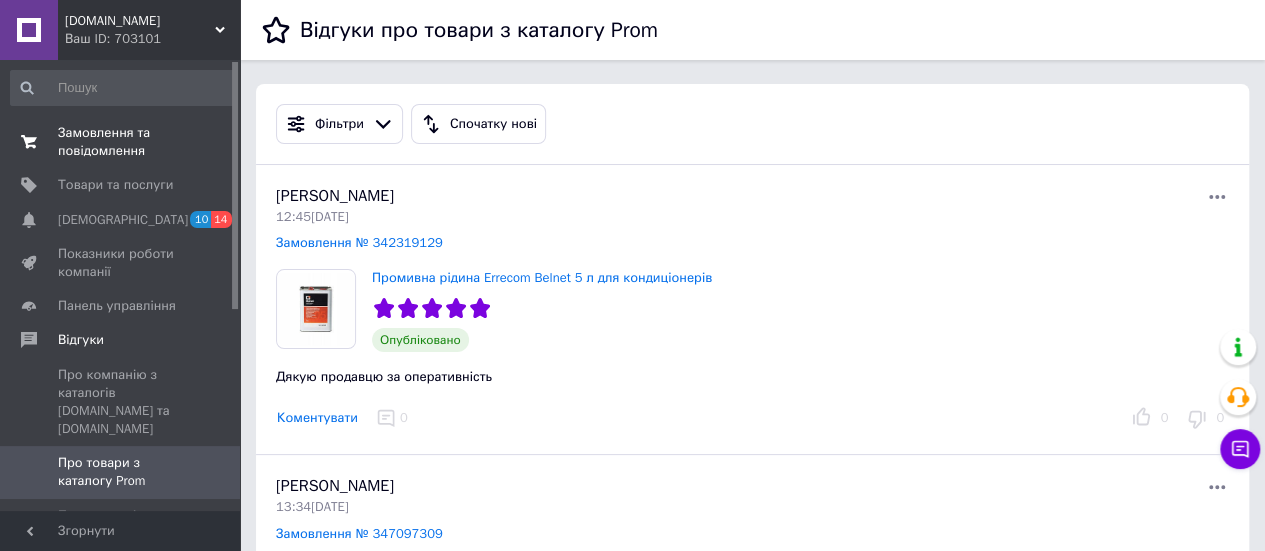 click on "Замовлення та повідомлення 0 0" at bounding box center [123, 142] 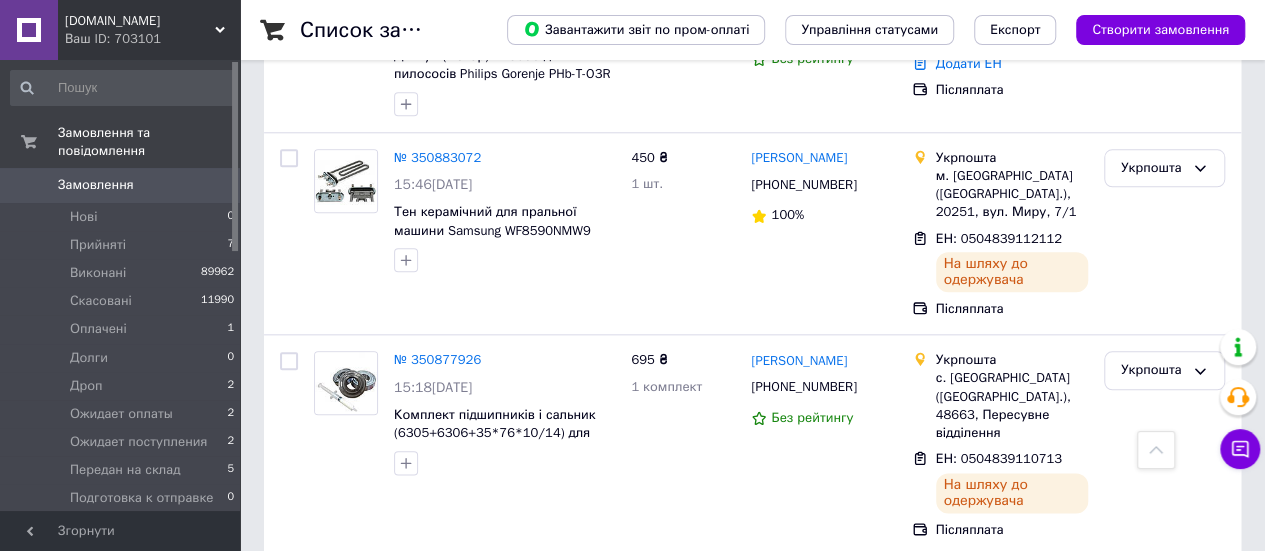 scroll, scrollTop: 0, scrollLeft: 0, axis: both 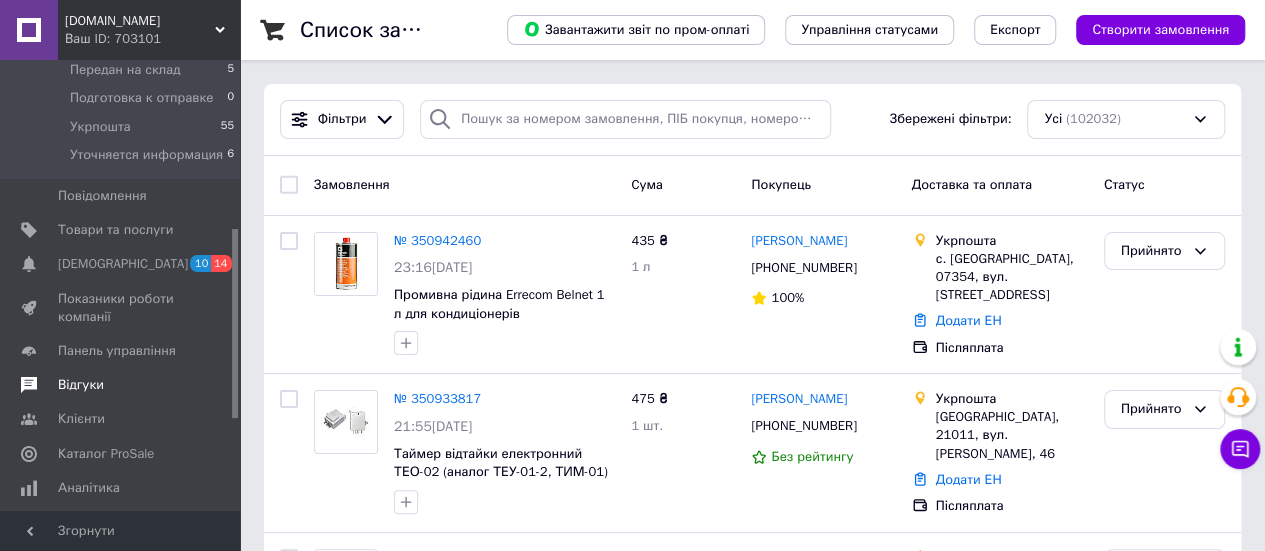 click on "Відгуки" at bounding box center [121, 385] 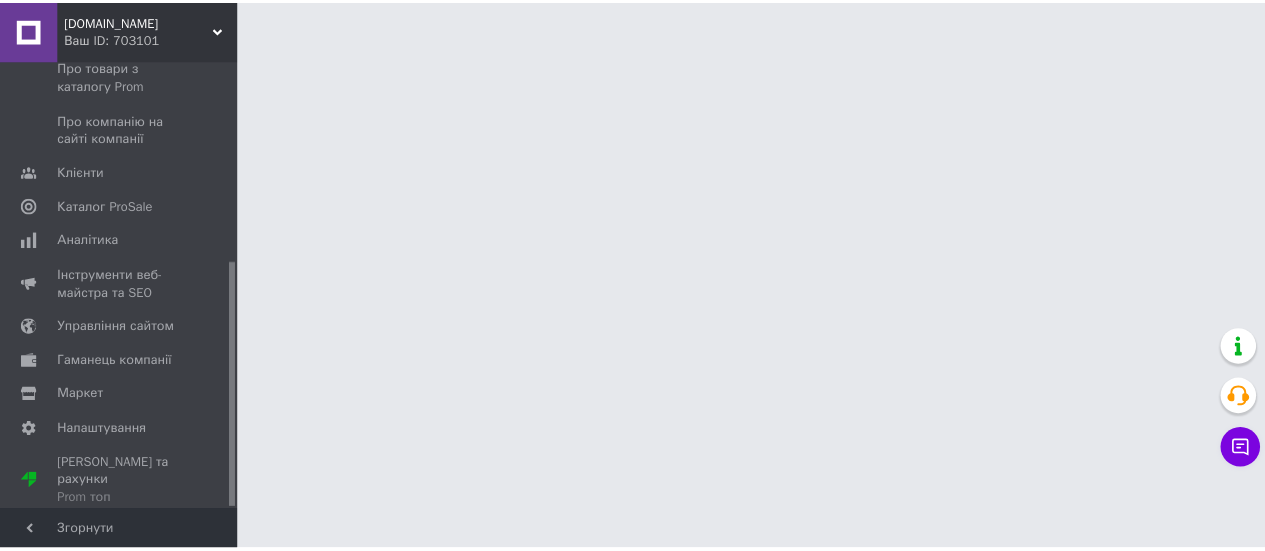 scroll, scrollTop: 366, scrollLeft: 0, axis: vertical 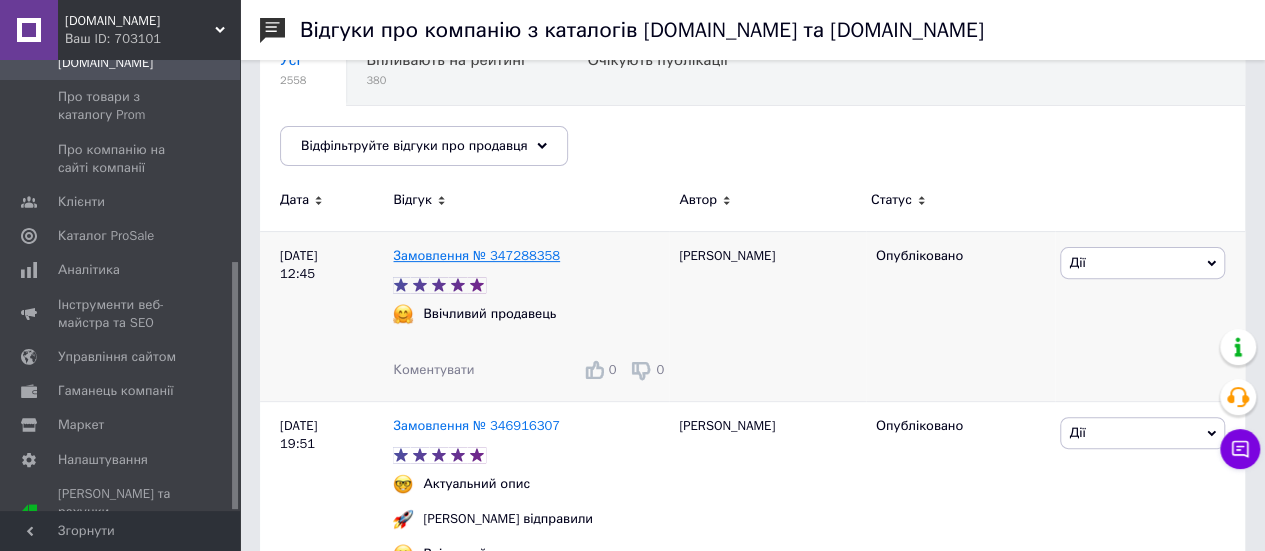 click on "Замовлення № 347288358" at bounding box center [476, 255] 